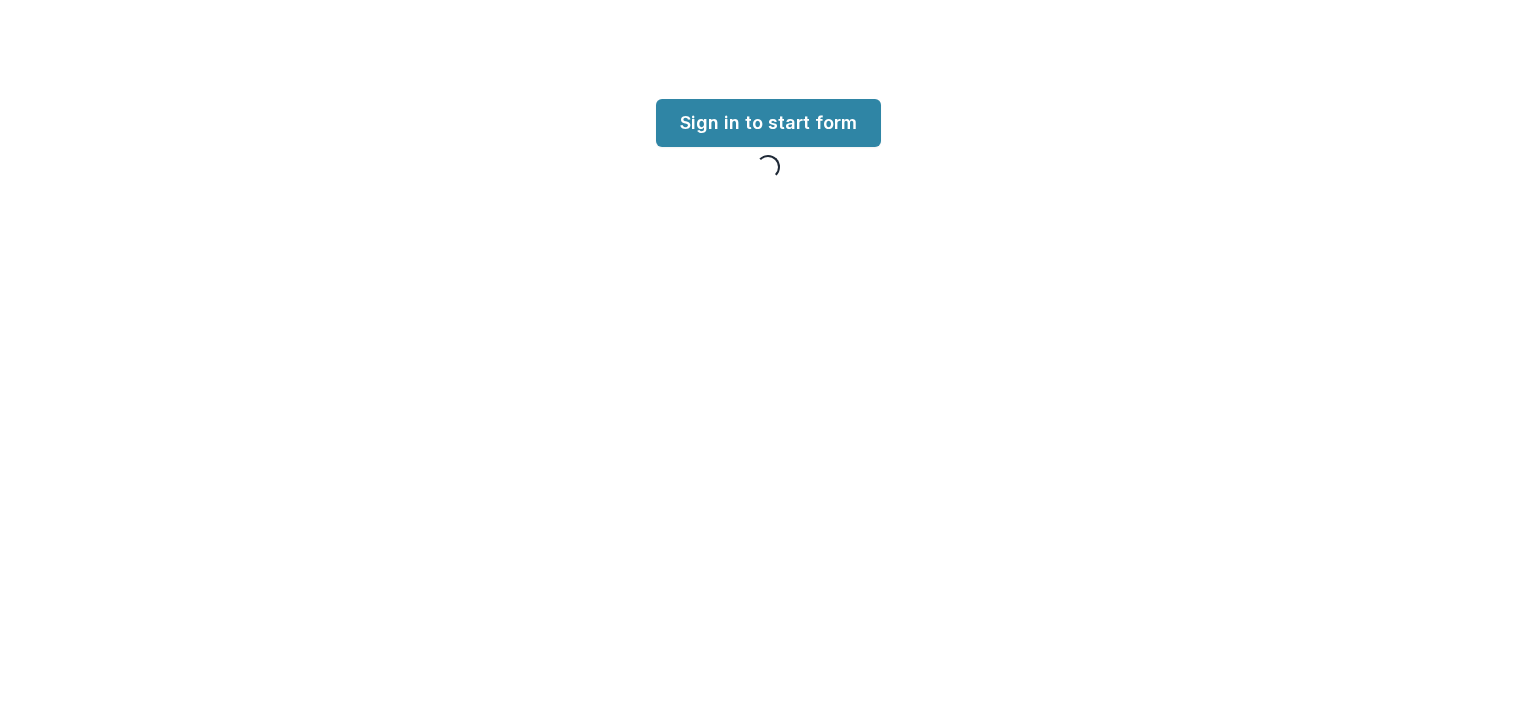 scroll, scrollTop: 0, scrollLeft: 0, axis: both 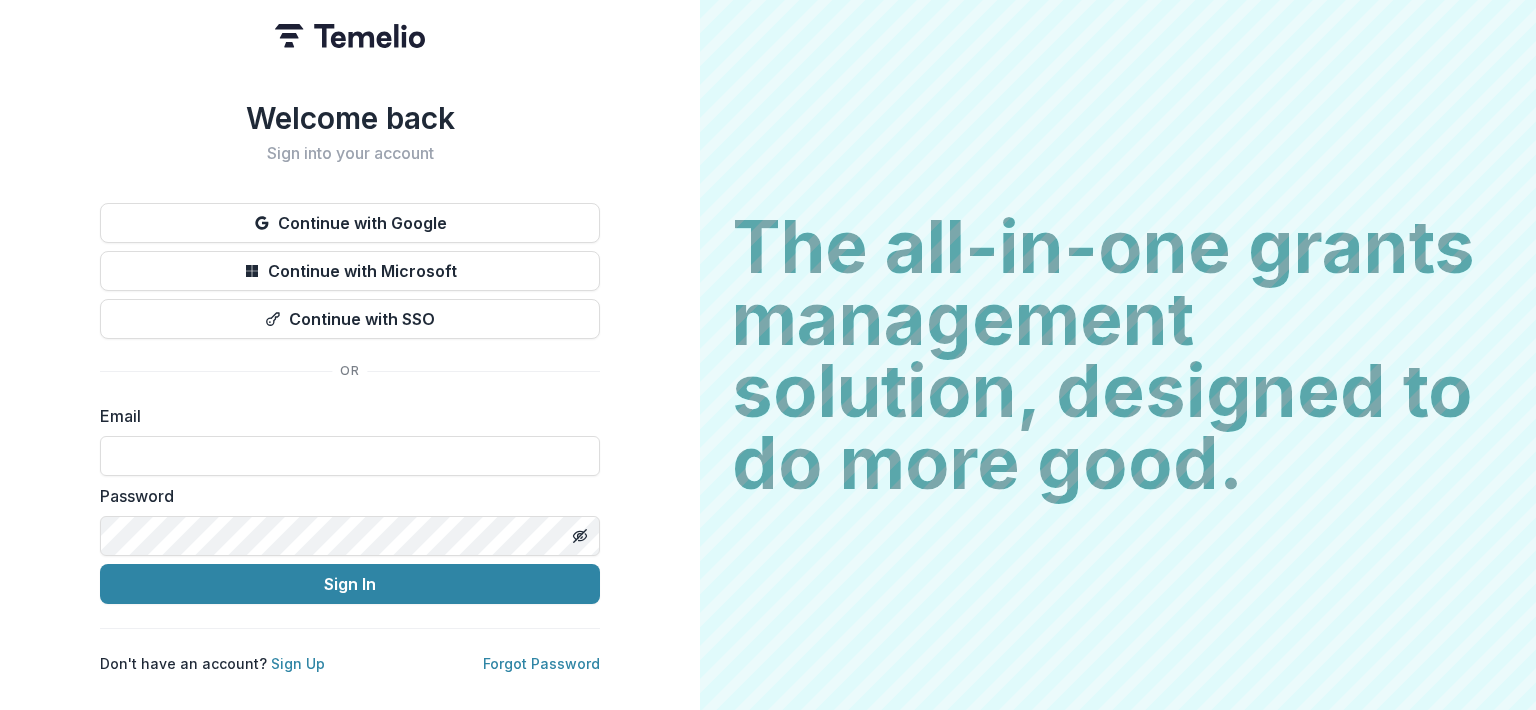 click at bounding box center (350, 456) 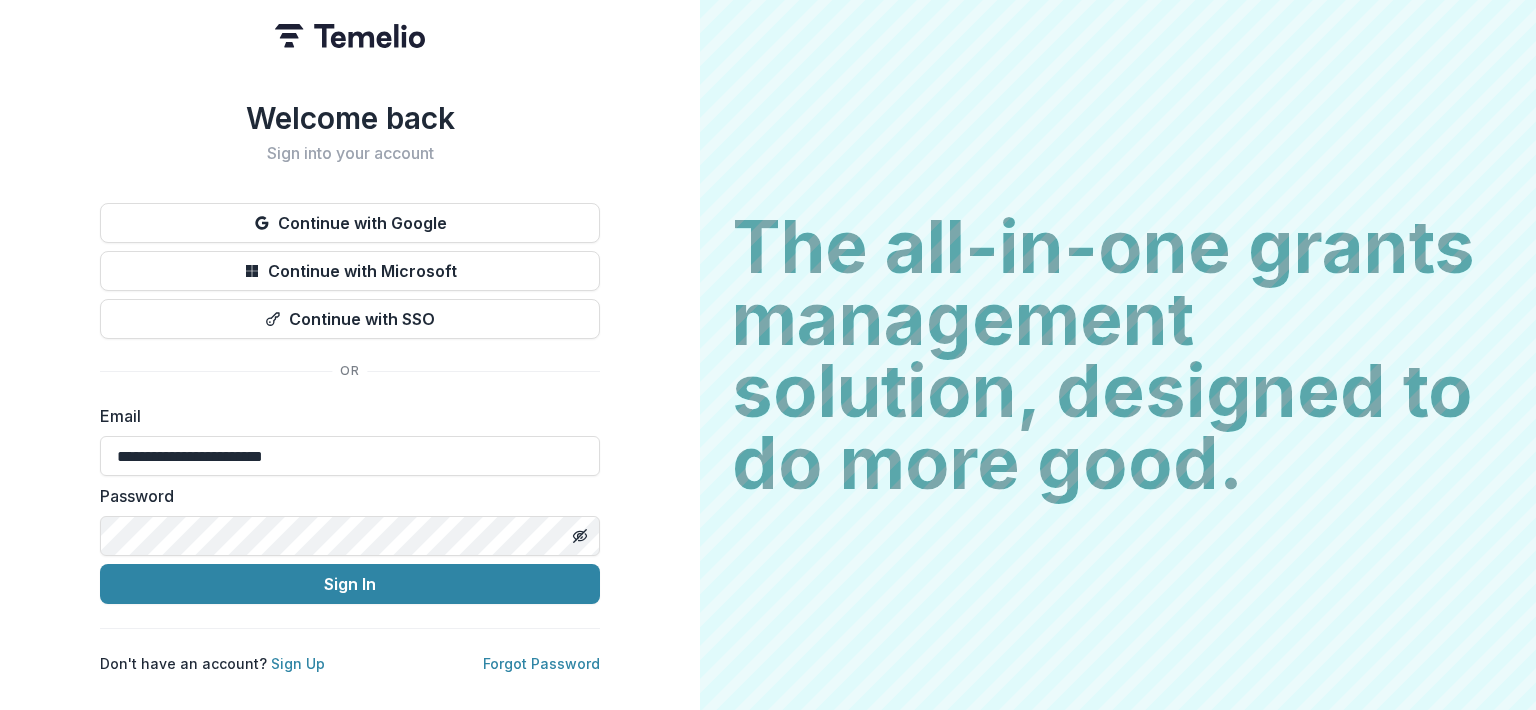 click on "Sign In" at bounding box center (350, 584) 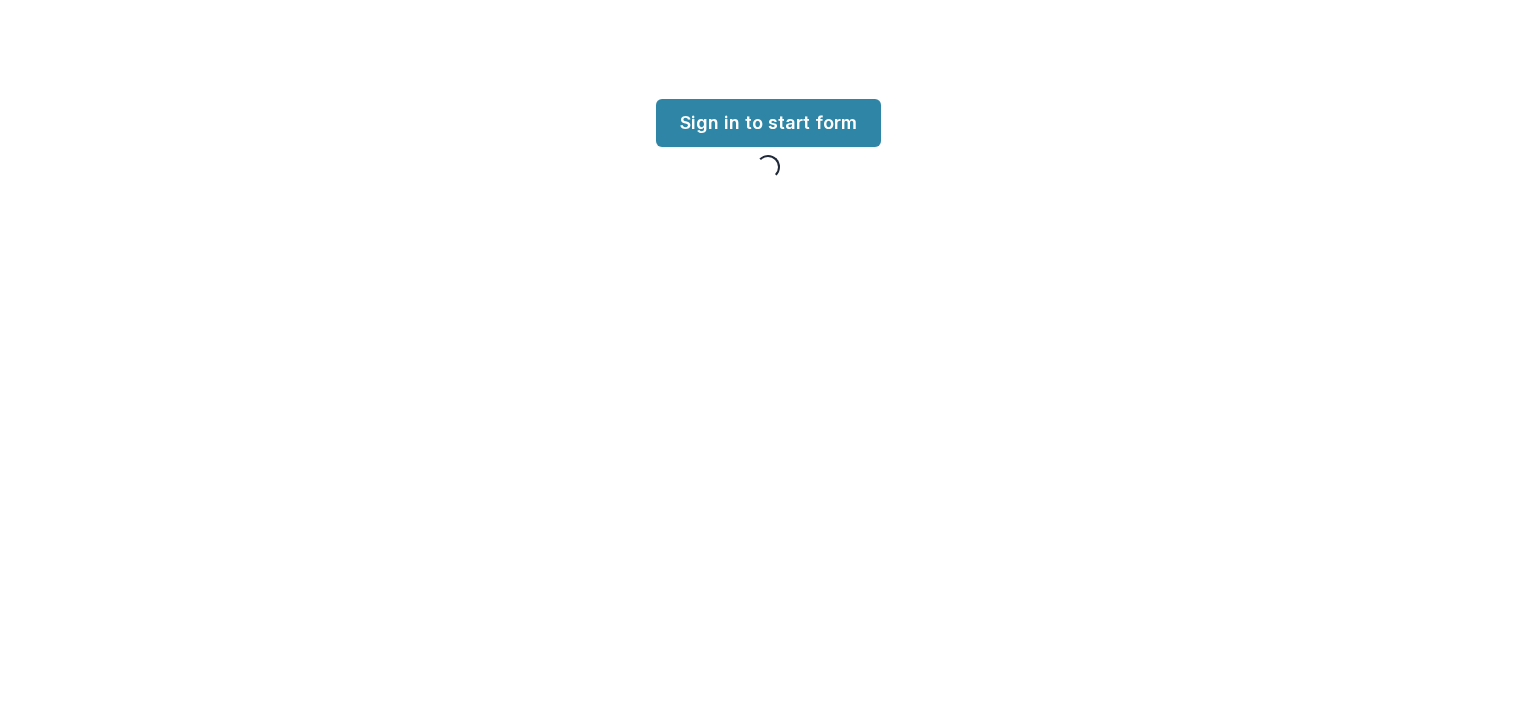 scroll, scrollTop: 0, scrollLeft: 0, axis: both 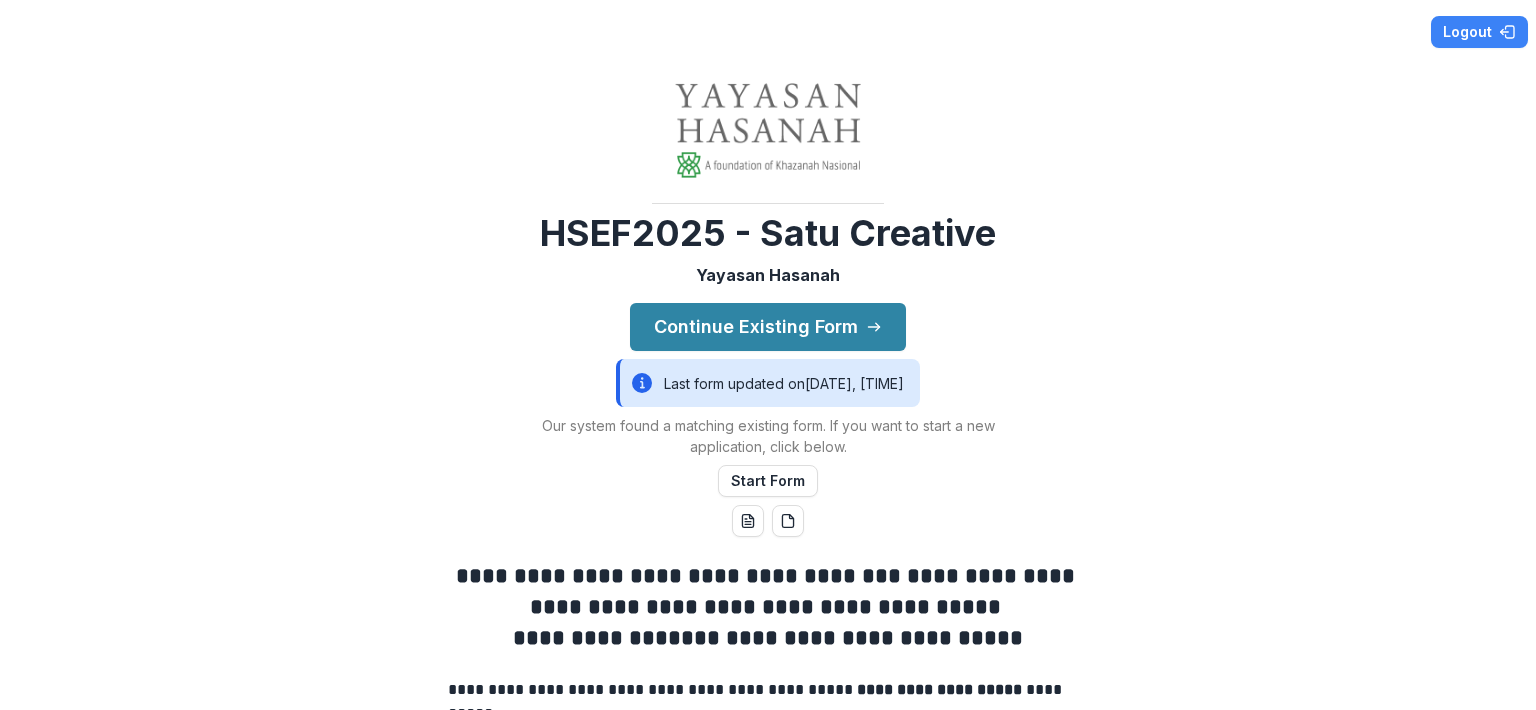 click on "Continue Existing Form" at bounding box center (768, 327) 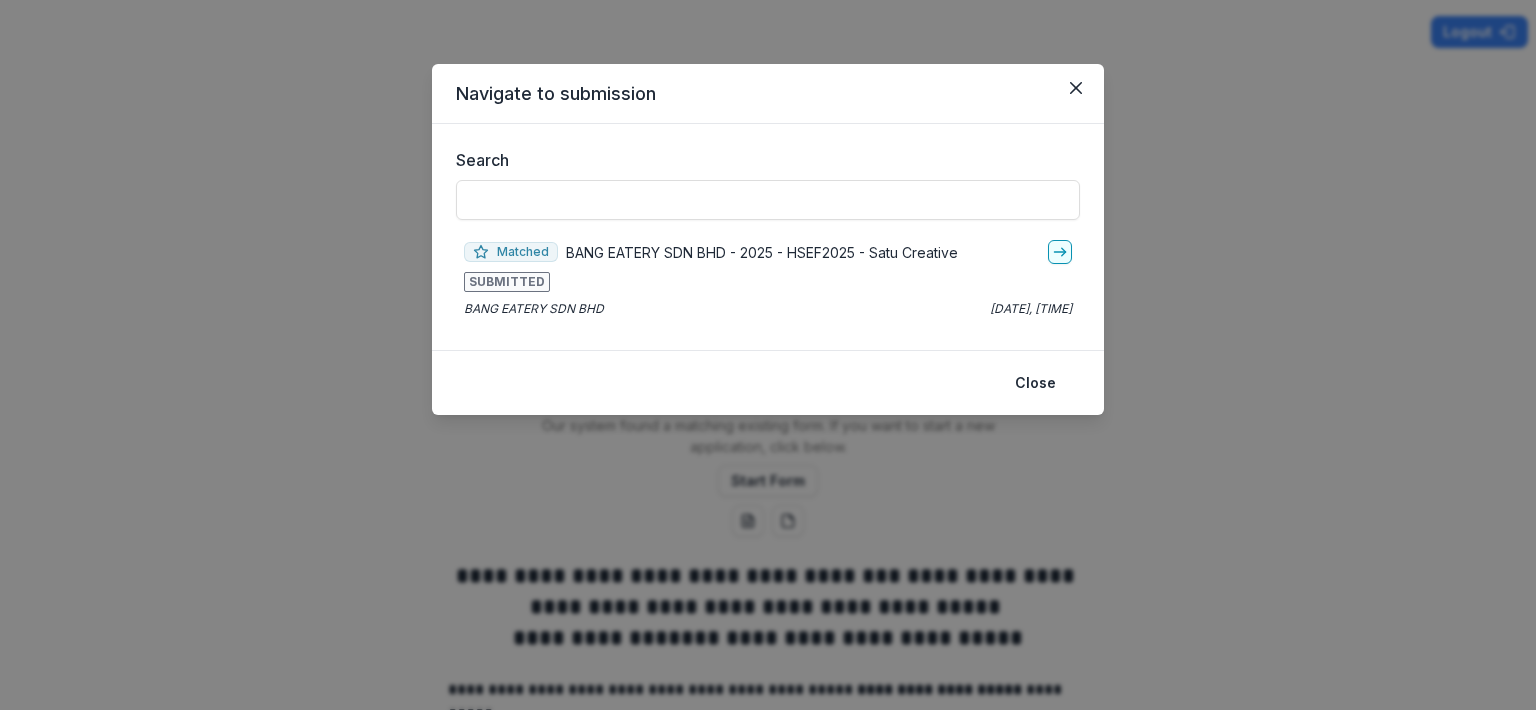 click 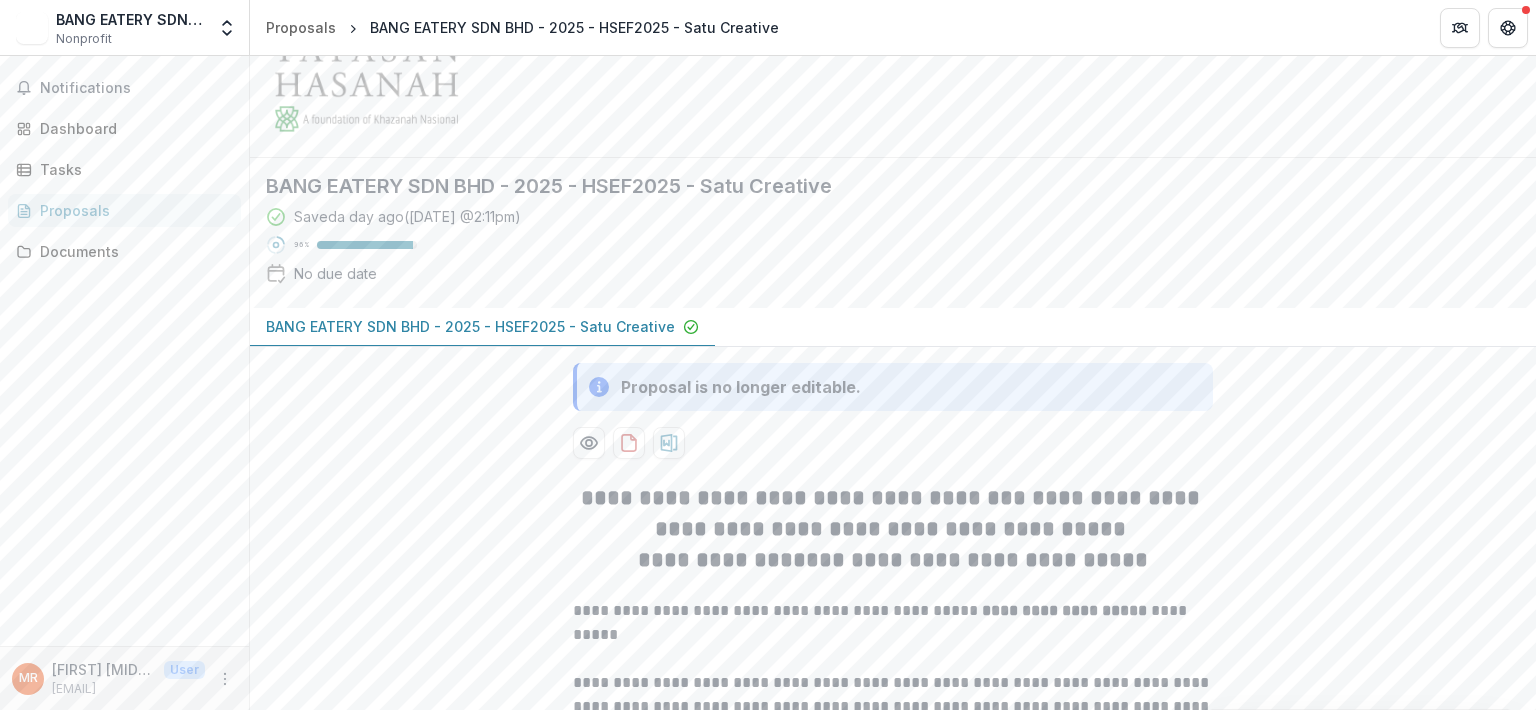 scroll, scrollTop: 88, scrollLeft: 0, axis: vertical 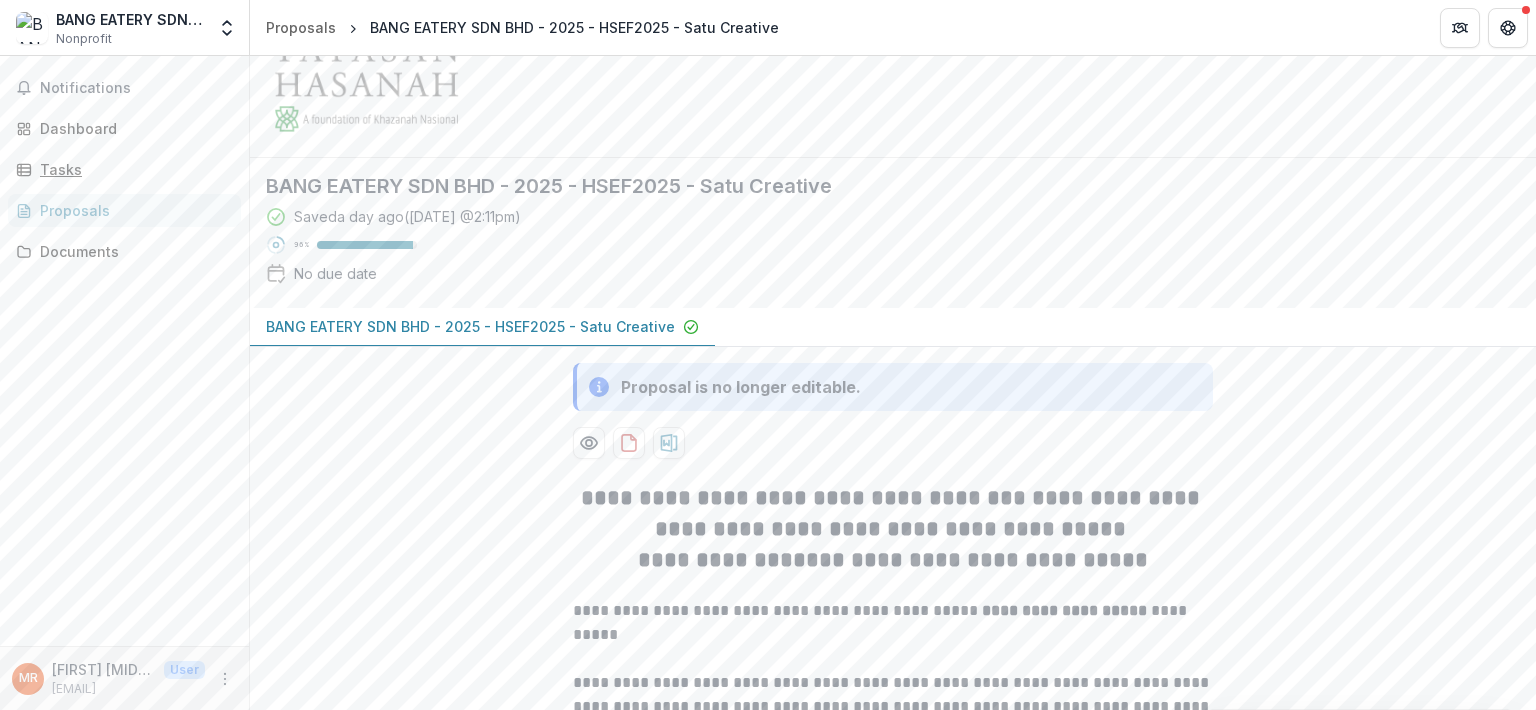 click on "Tasks" at bounding box center [132, 169] 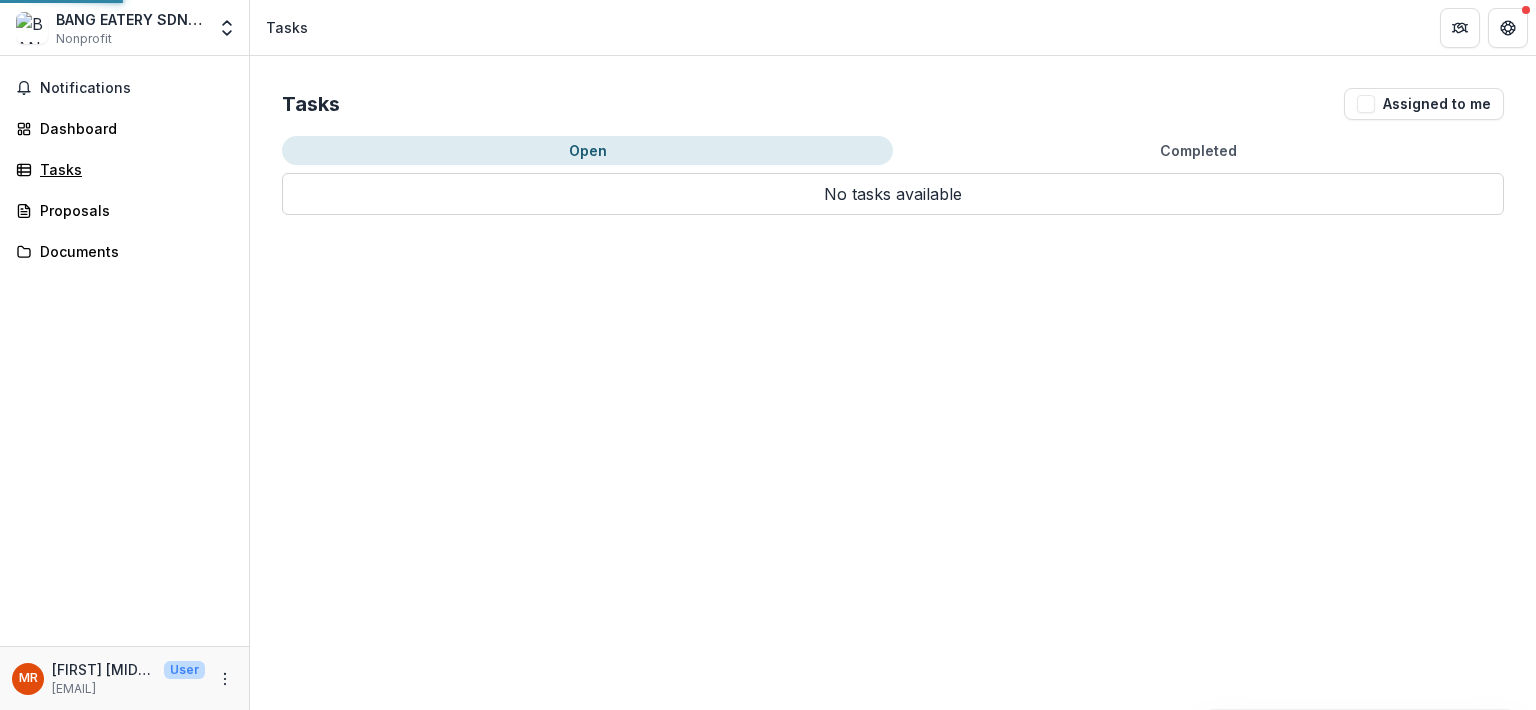 scroll, scrollTop: 0, scrollLeft: 0, axis: both 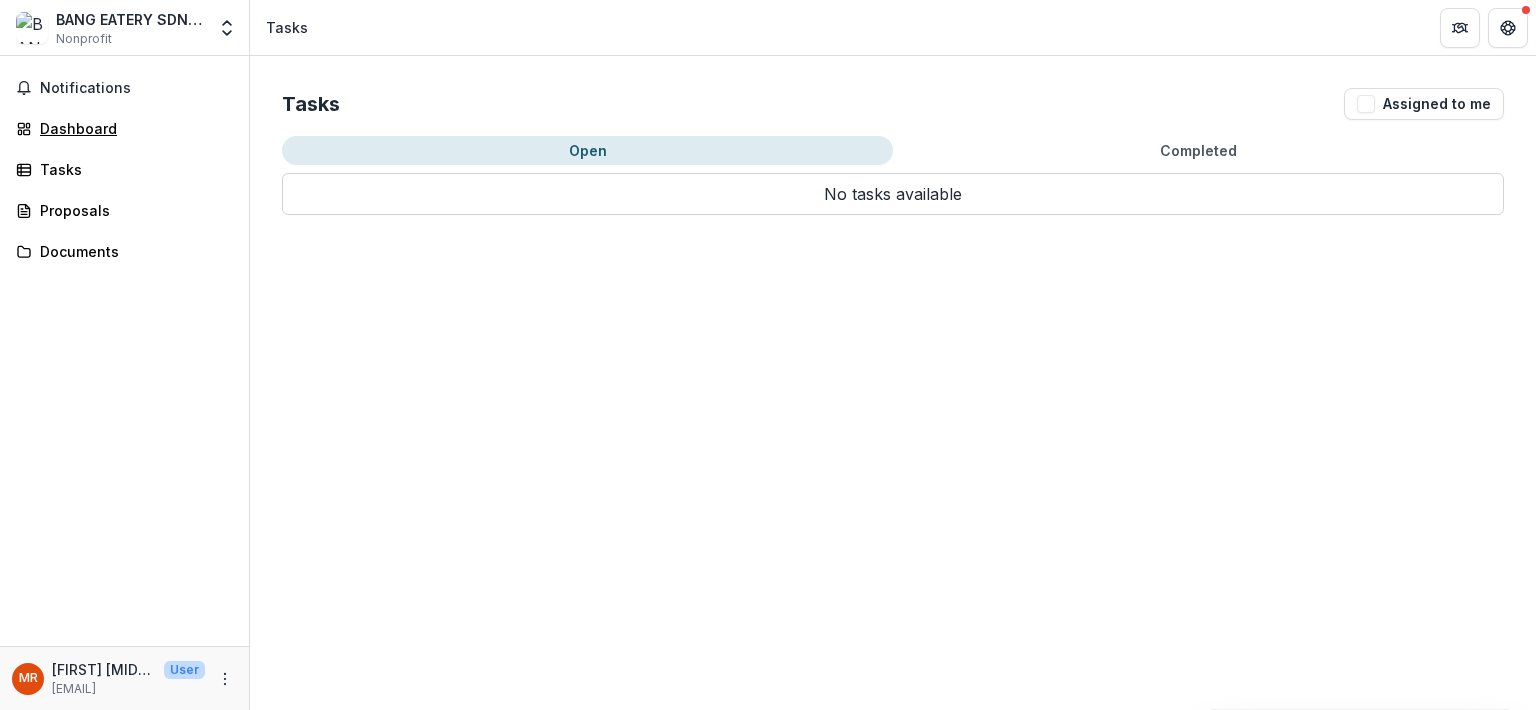click on "Dashboard" at bounding box center (124, 128) 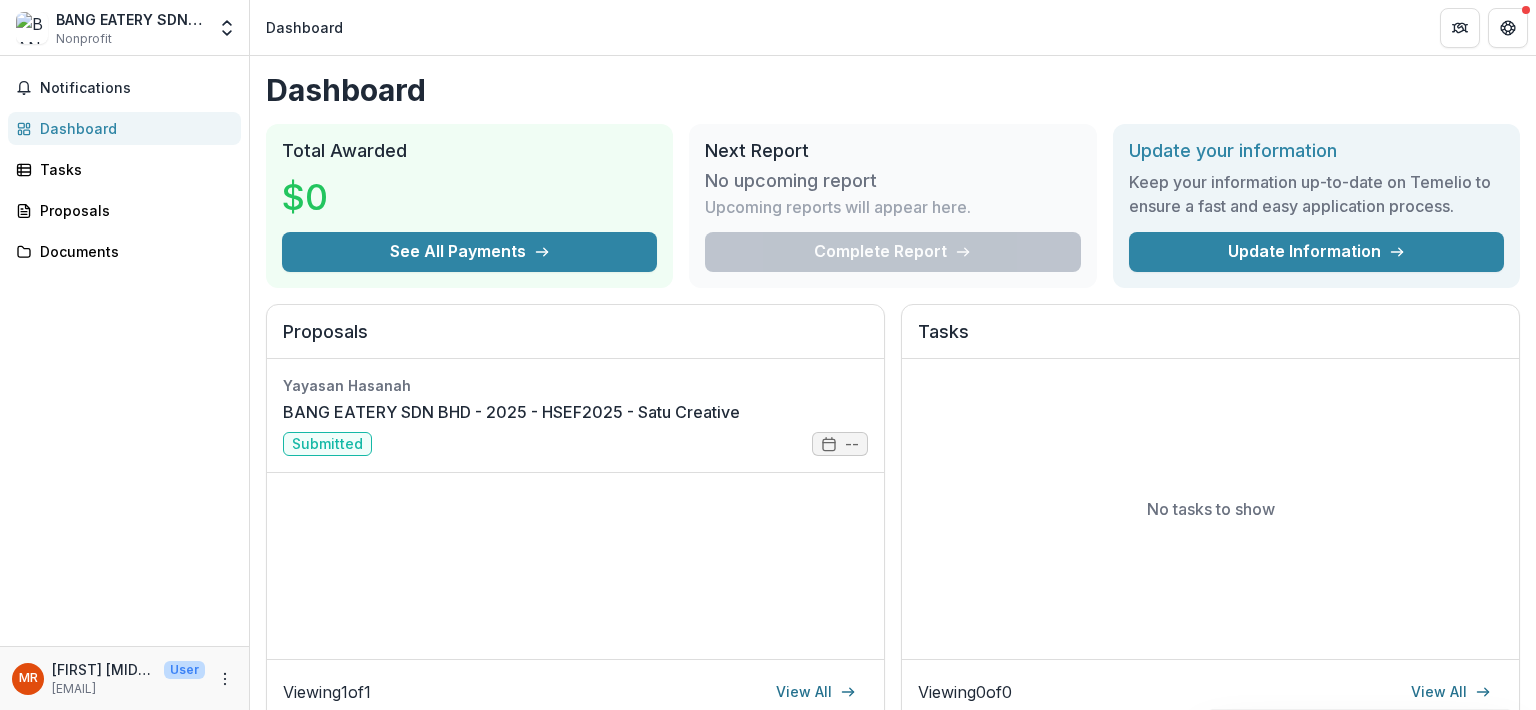 click on "Notifications" at bounding box center (136, 88) 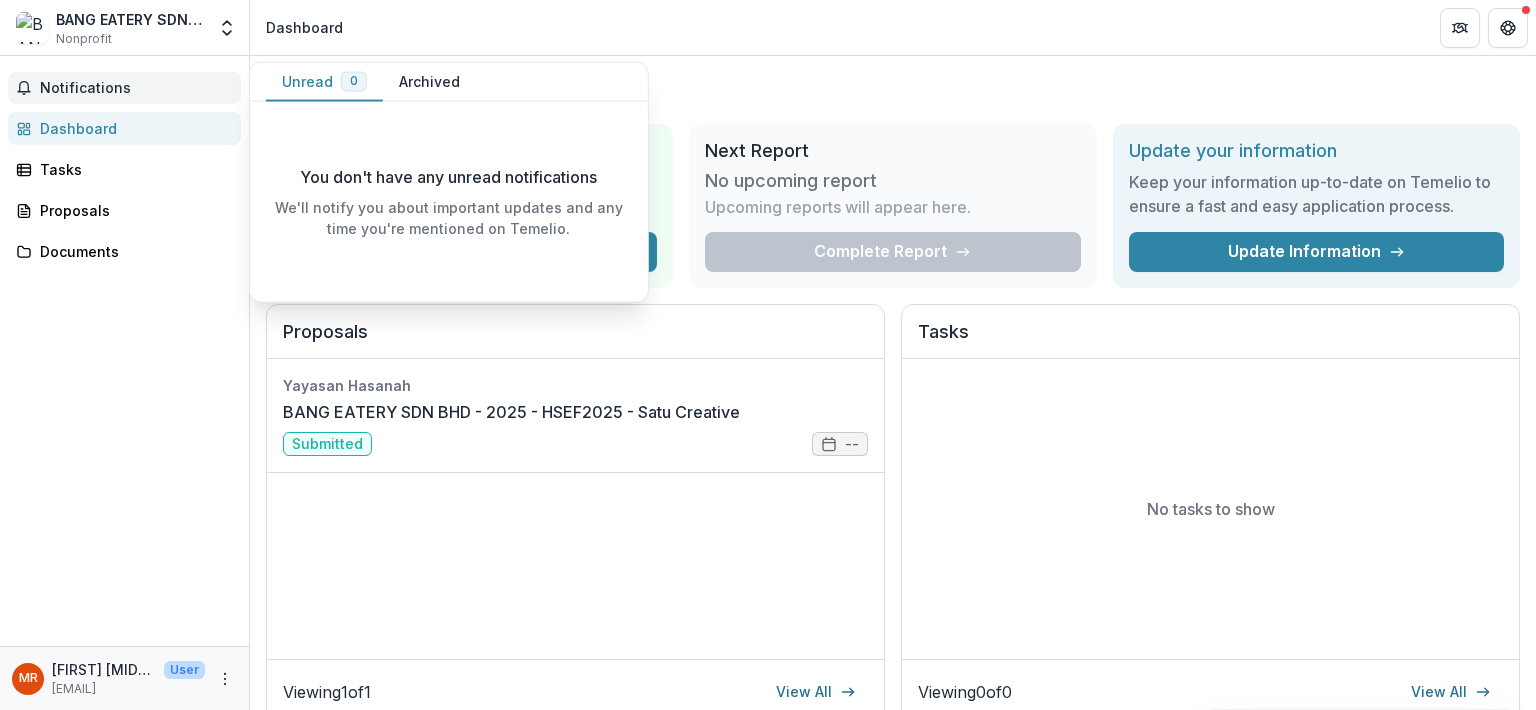 click on "Documents" at bounding box center [132, 251] 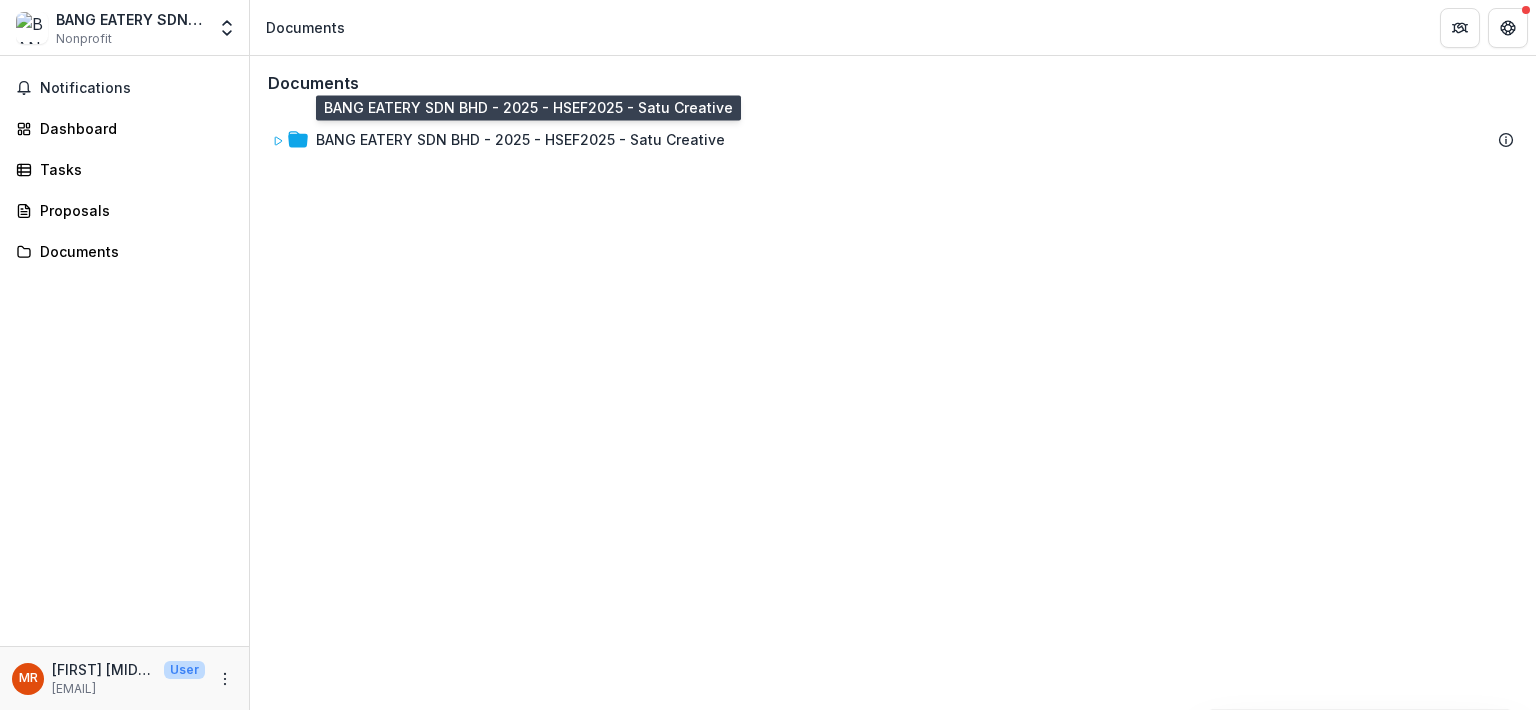 click on "BANG EATERY SDN BHD - 2025 - HSEF2025 - Satu Creative" at bounding box center [520, 139] 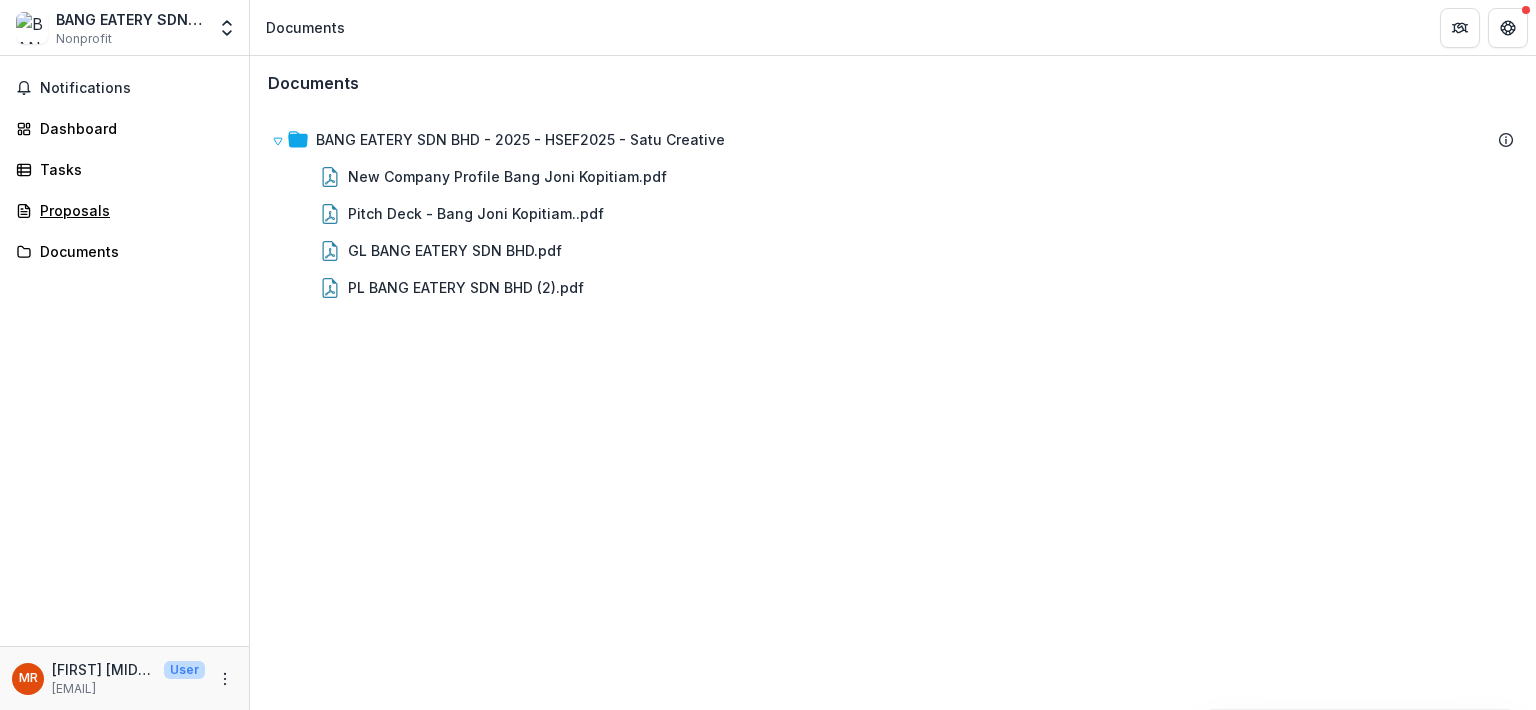 click on "Proposals" at bounding box center [132, 210] 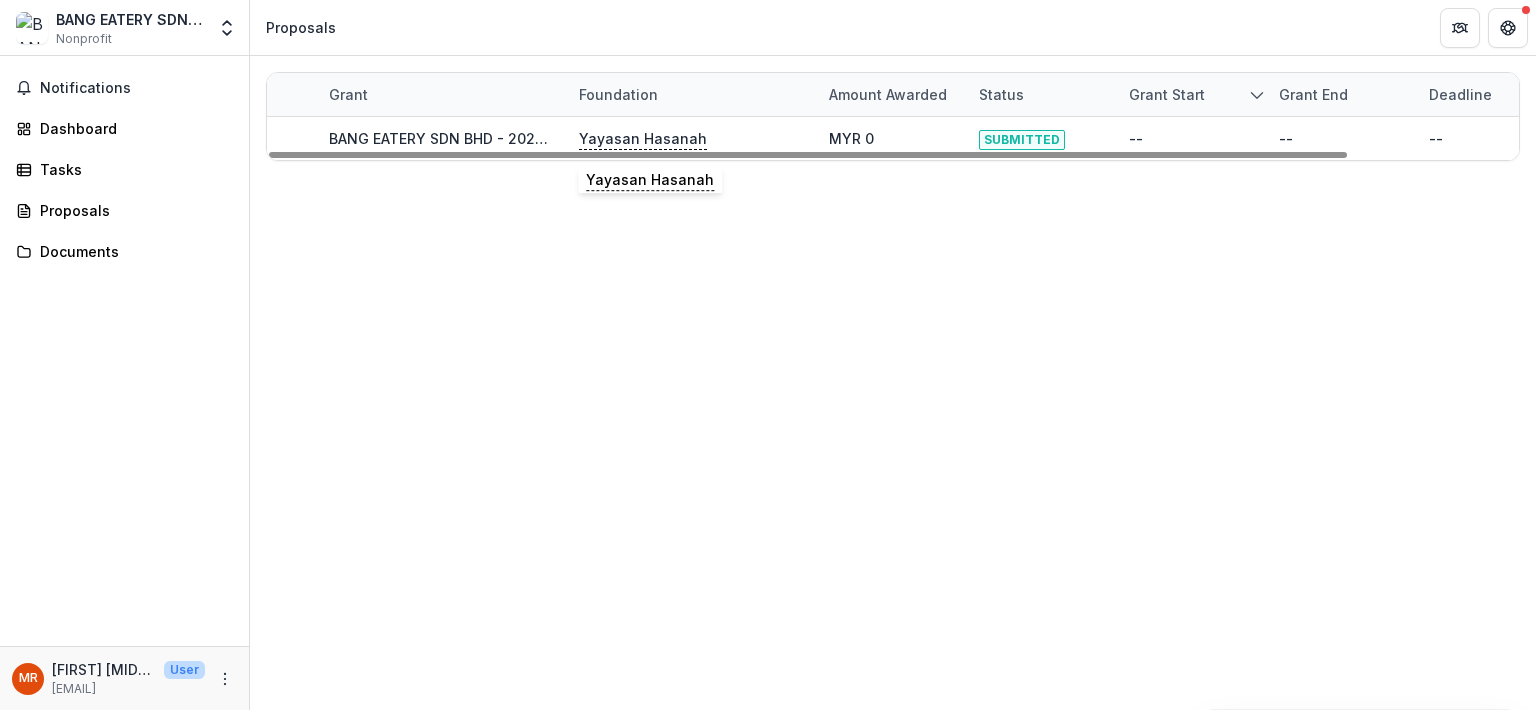 click on "Yayasan Hasanah" at bounding box center [643, 139] 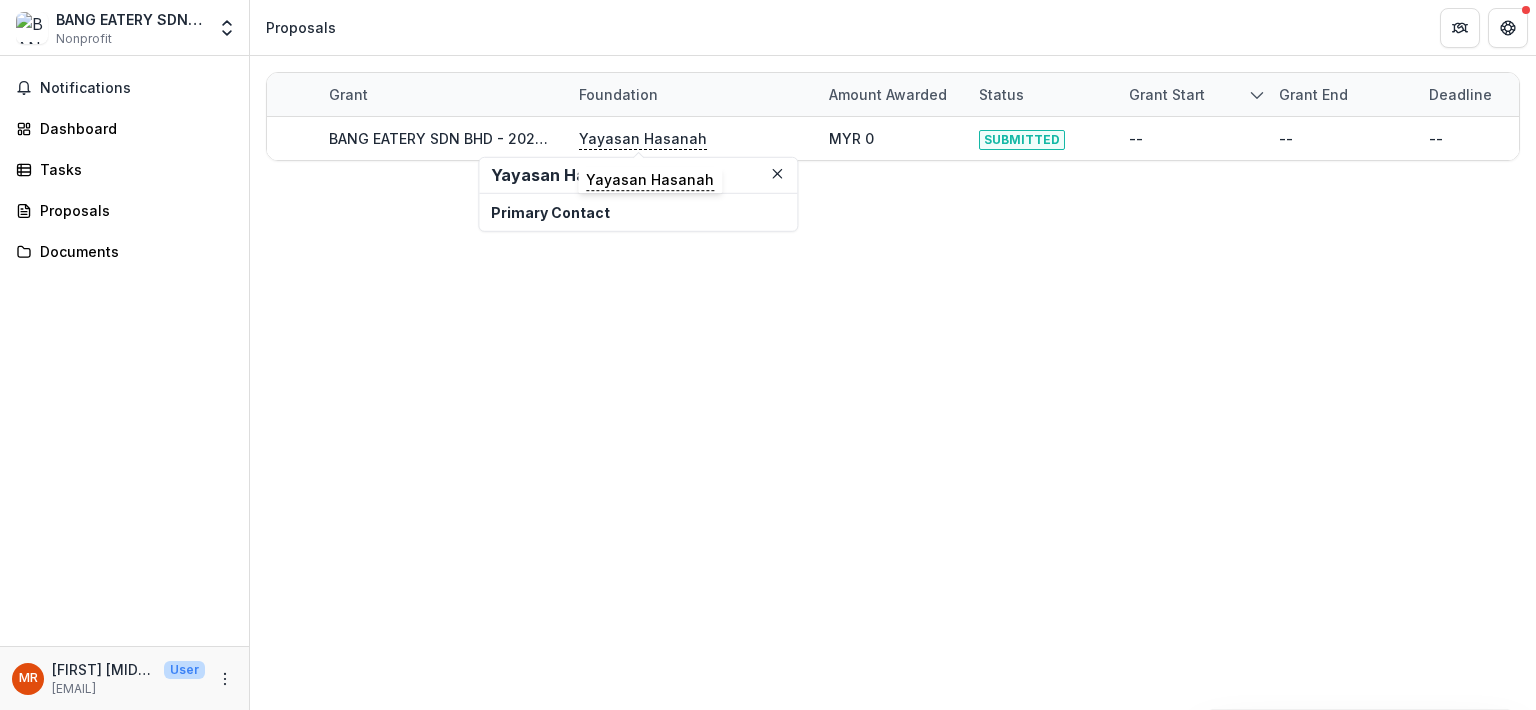 click on "Primary Contact" at bounding box center (638, 212) 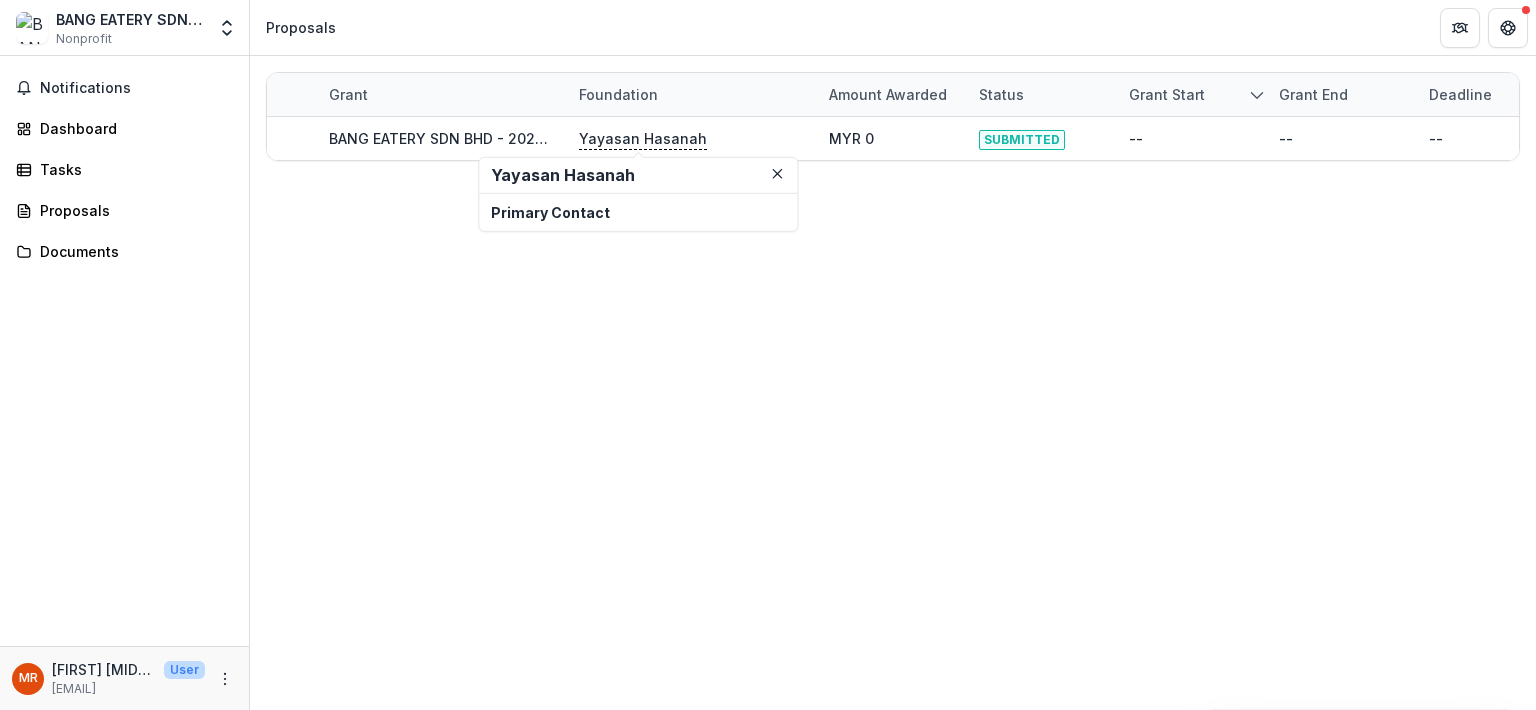 click on "Primary Contact" at bounding box center (638, 212) 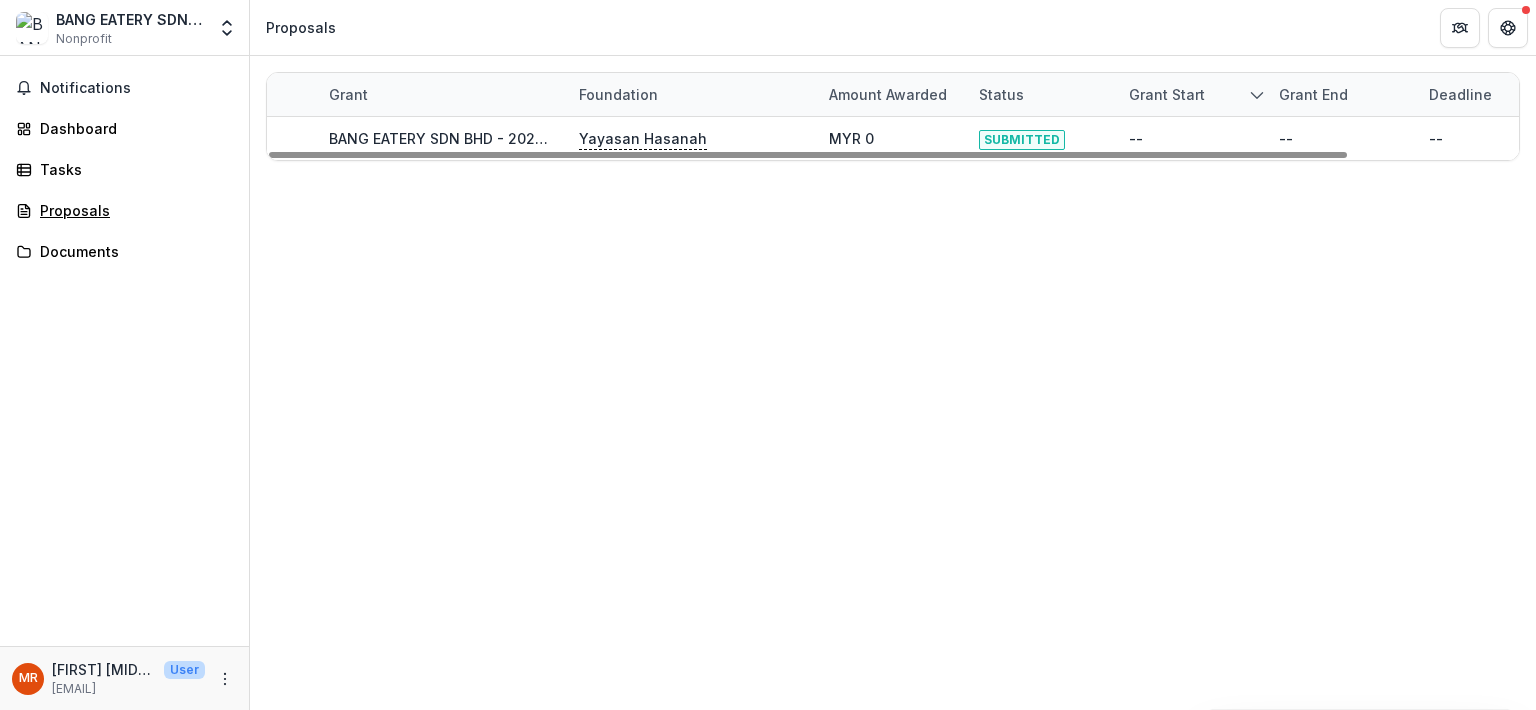 click on "Proposals" at bounding box center (132, 210) 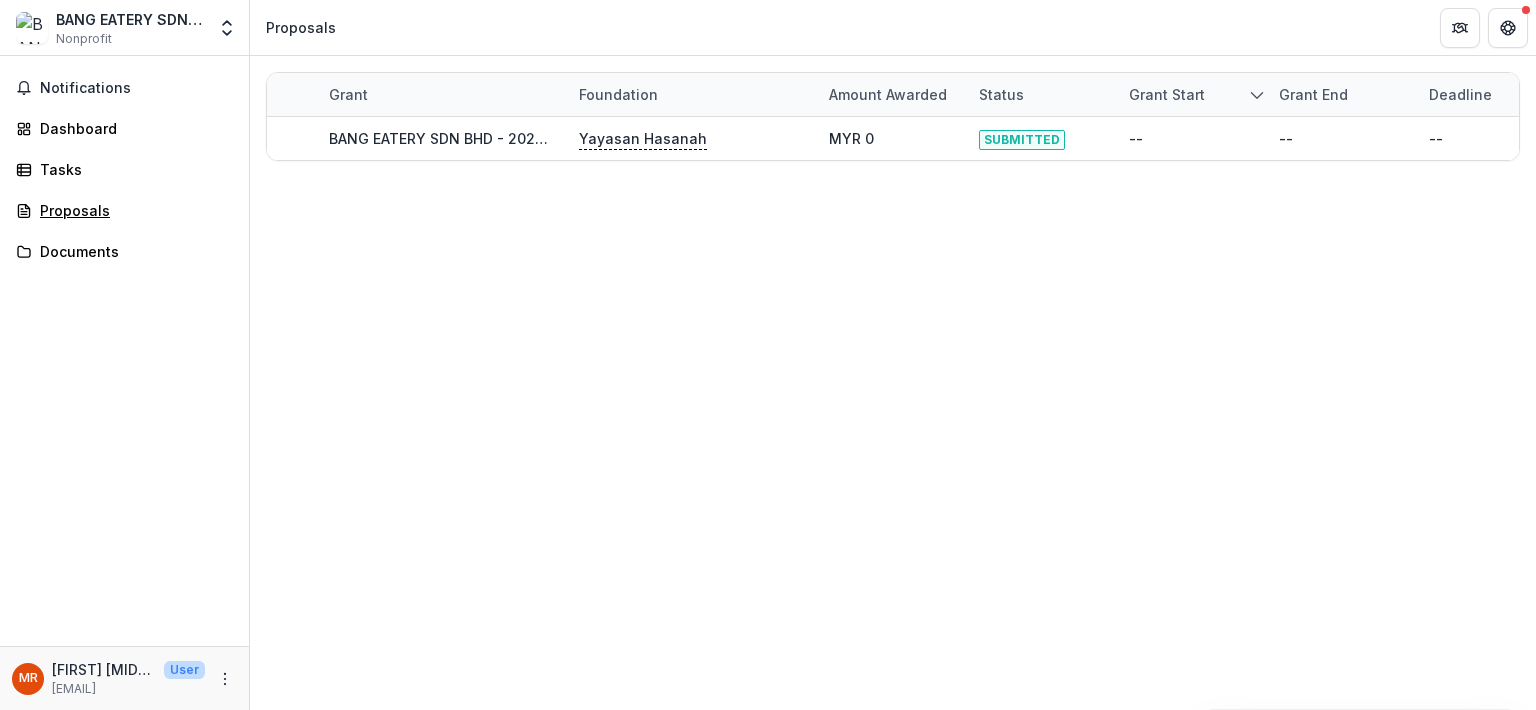 click on "Proposals" at bounding box center (132, 210) 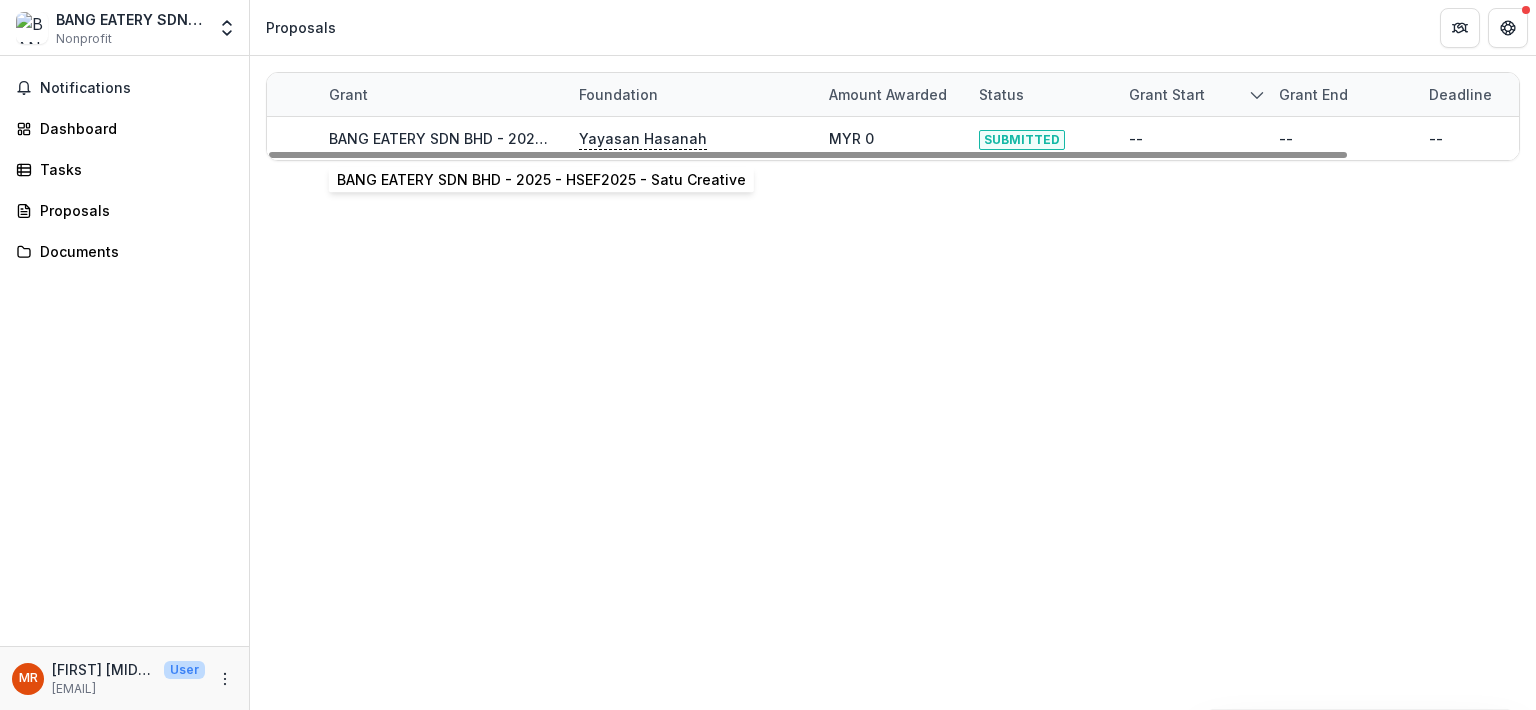click on "BANG EATERY SDN BHD - 2025 - HSEF2025 - Satu Creative" at bounding box center (533, 138) 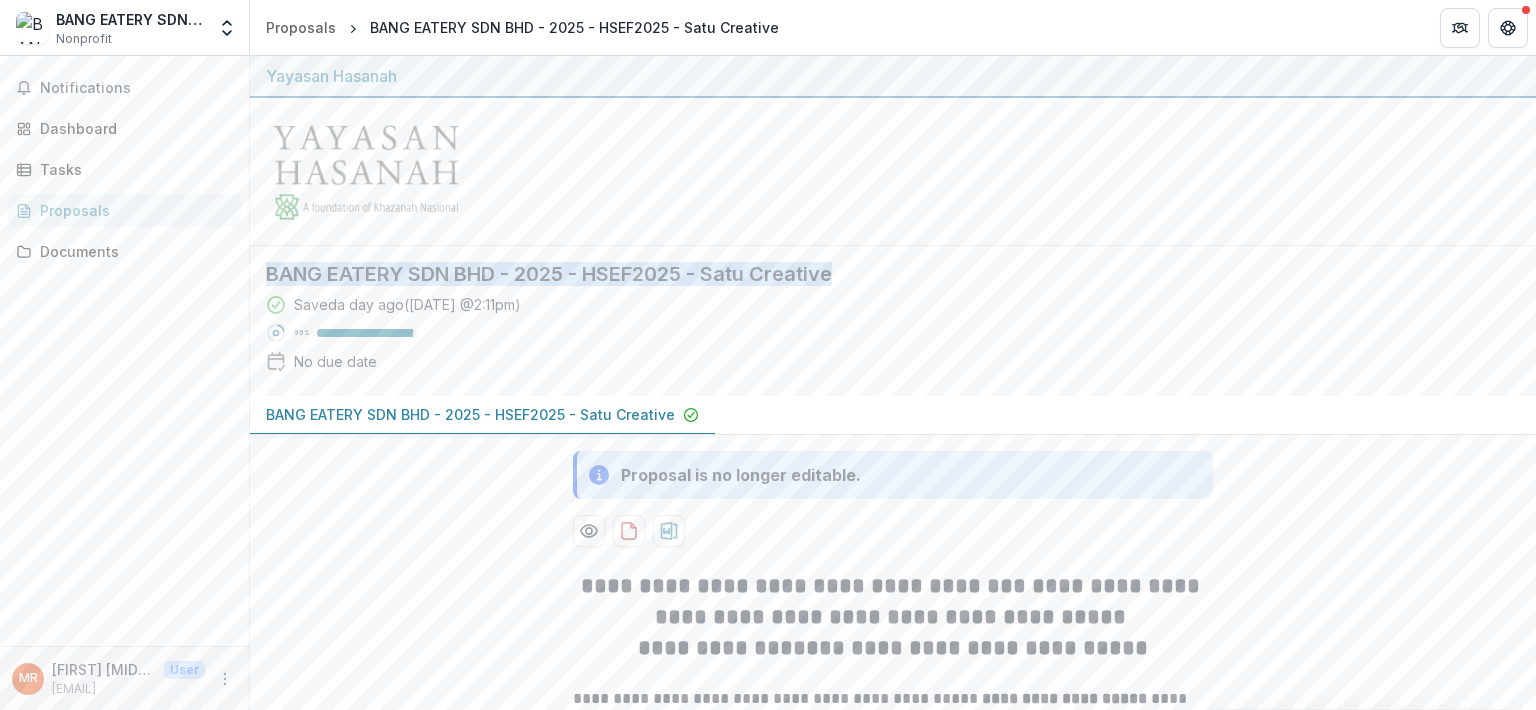 drag, startPoint x: 268, startPoint y: 274, endPoint x: 860, endPoint y: 272, distance: 592.00336 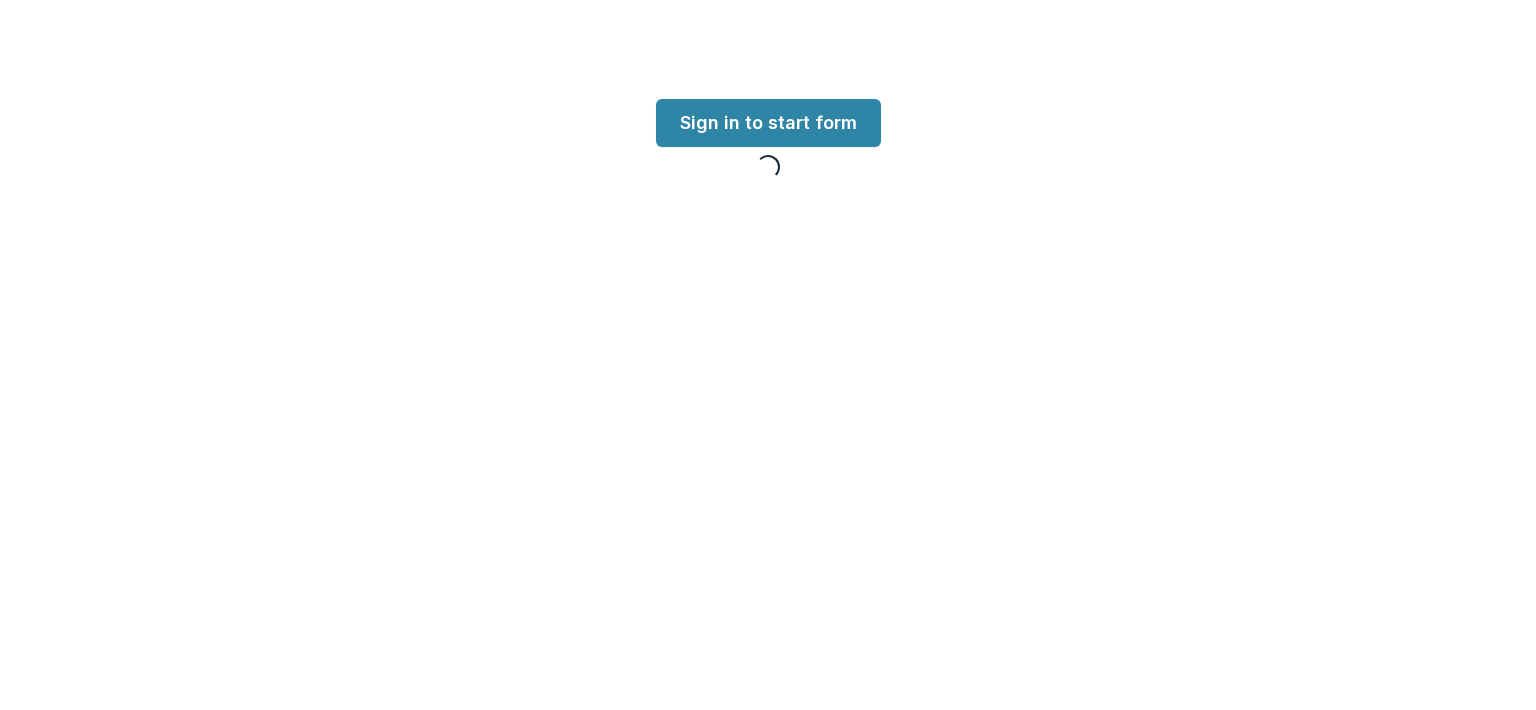 scroll, scrollTop: 0, scrollLeft: 0, axis: both 